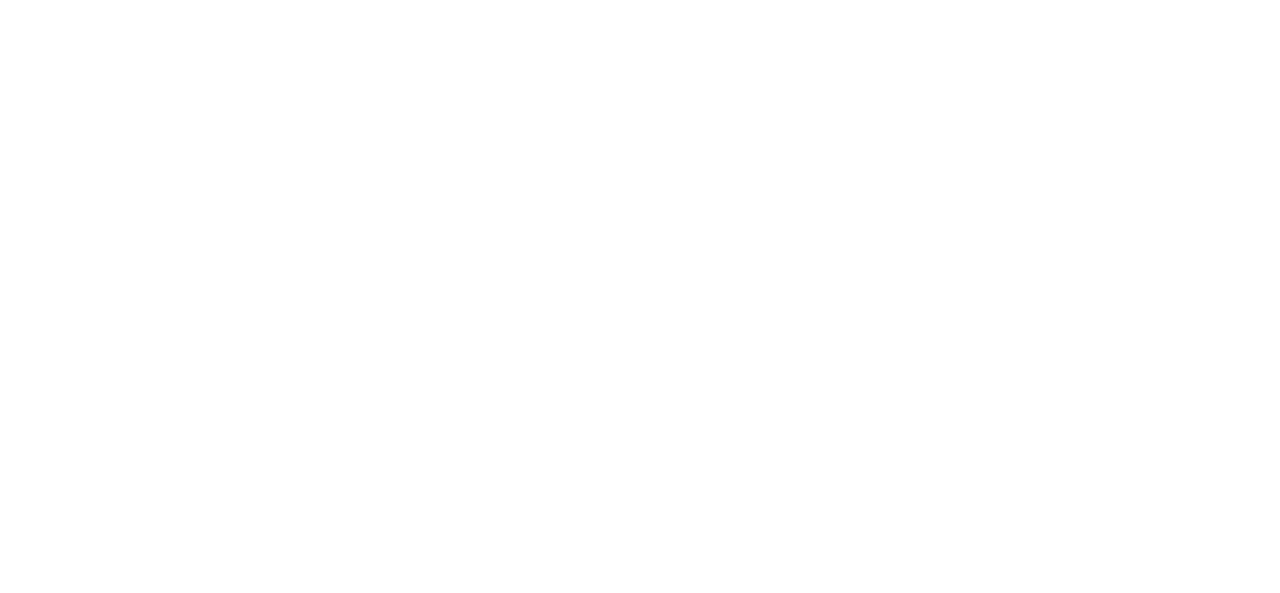 scroll, scrollTop: 0, scrollLeft: 0, axis: both 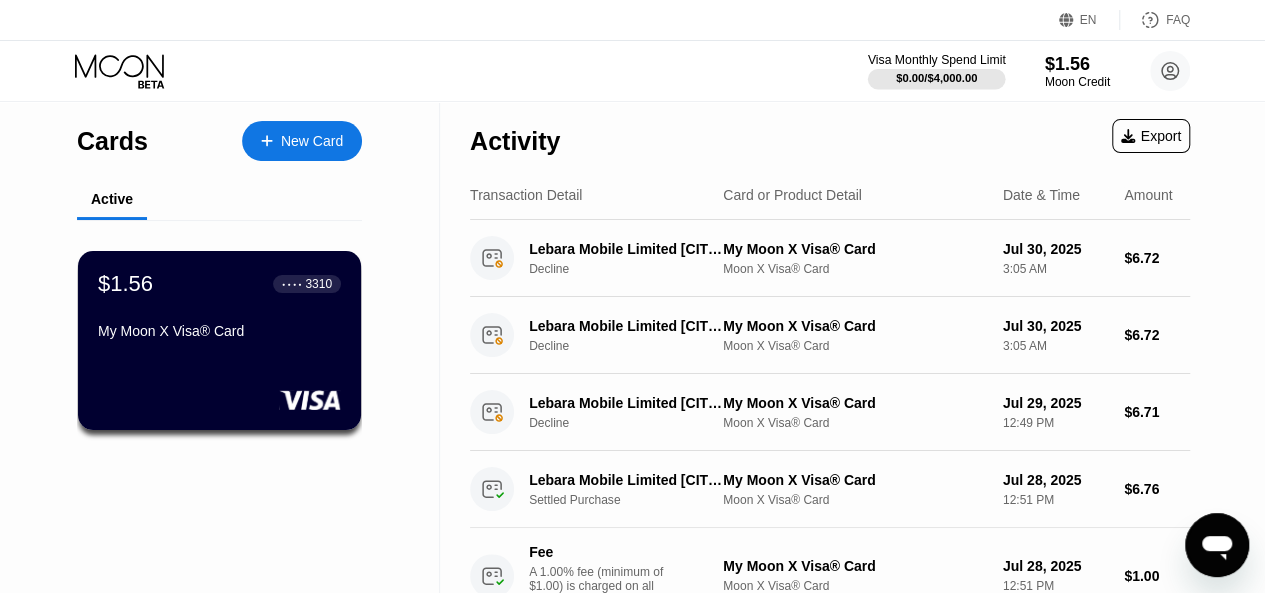 click on "$0.00 / $4,000.00" at bounding box center [936, 78] 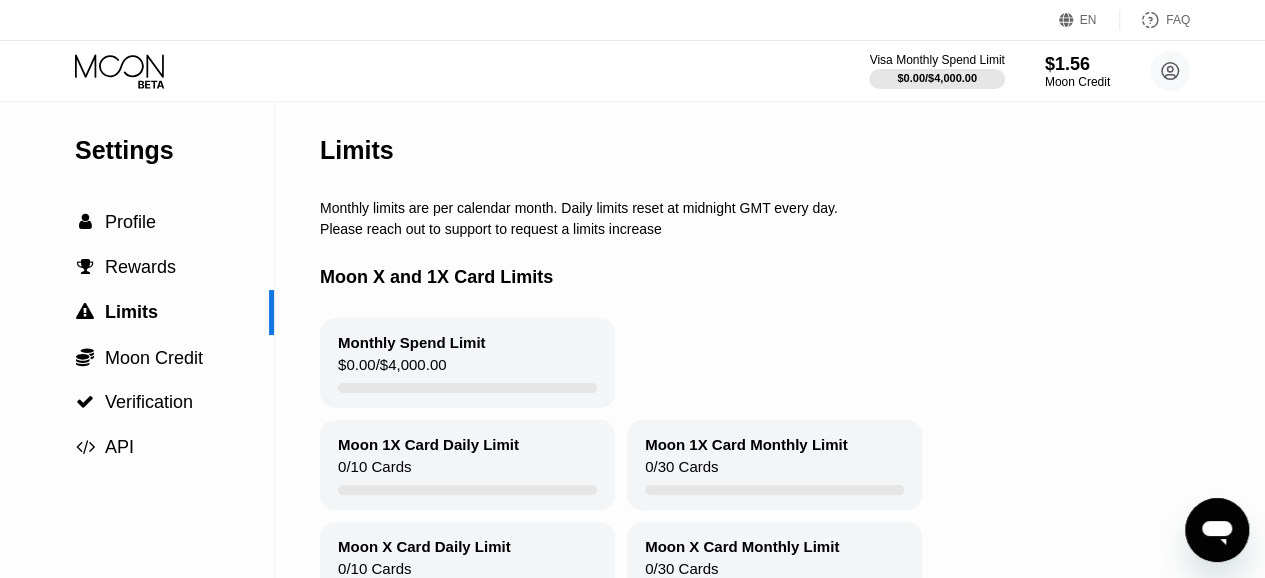 click 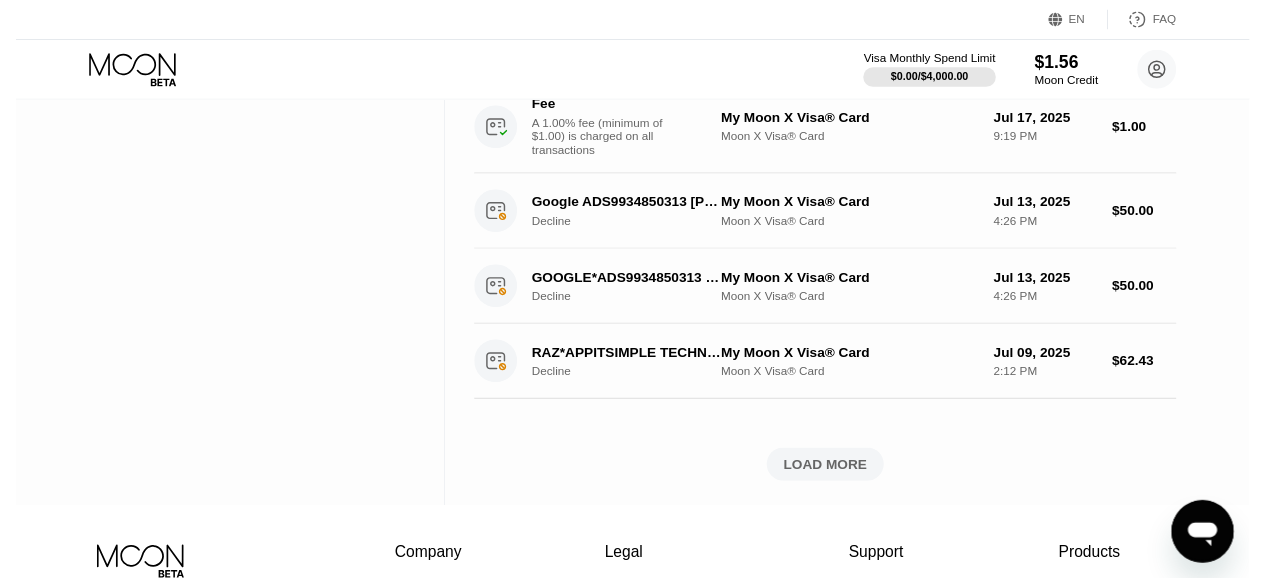scroll, scrollTop: 0, scrollLeft: 0, axis: both 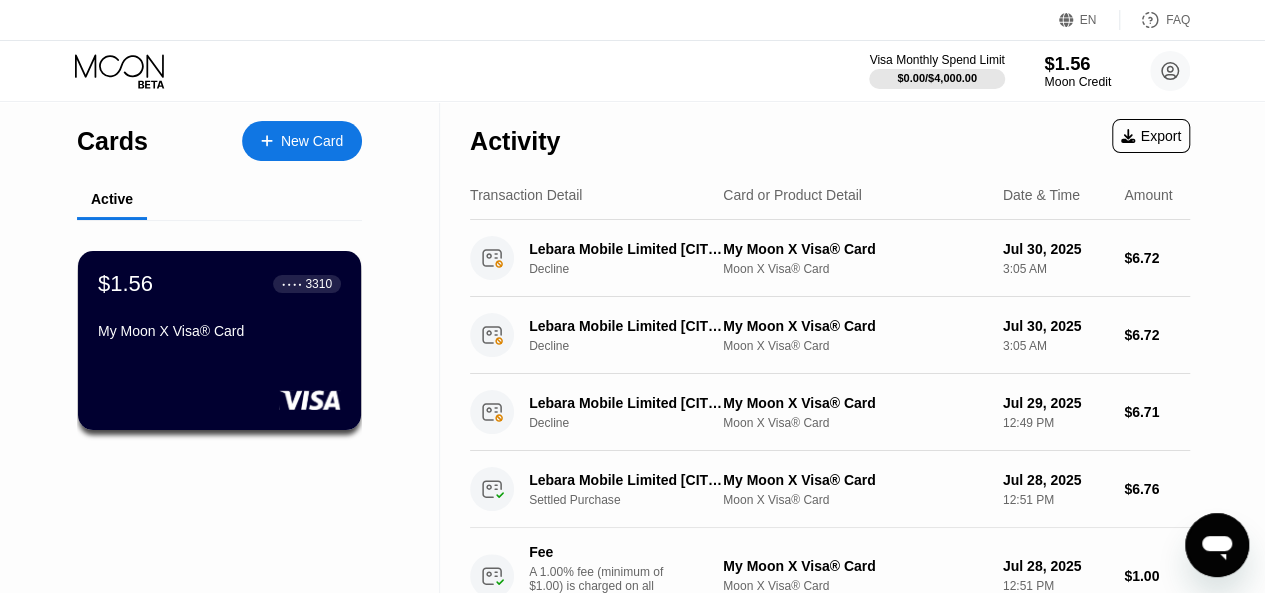 click on "$1.56" at bounding box center [1077, 63] 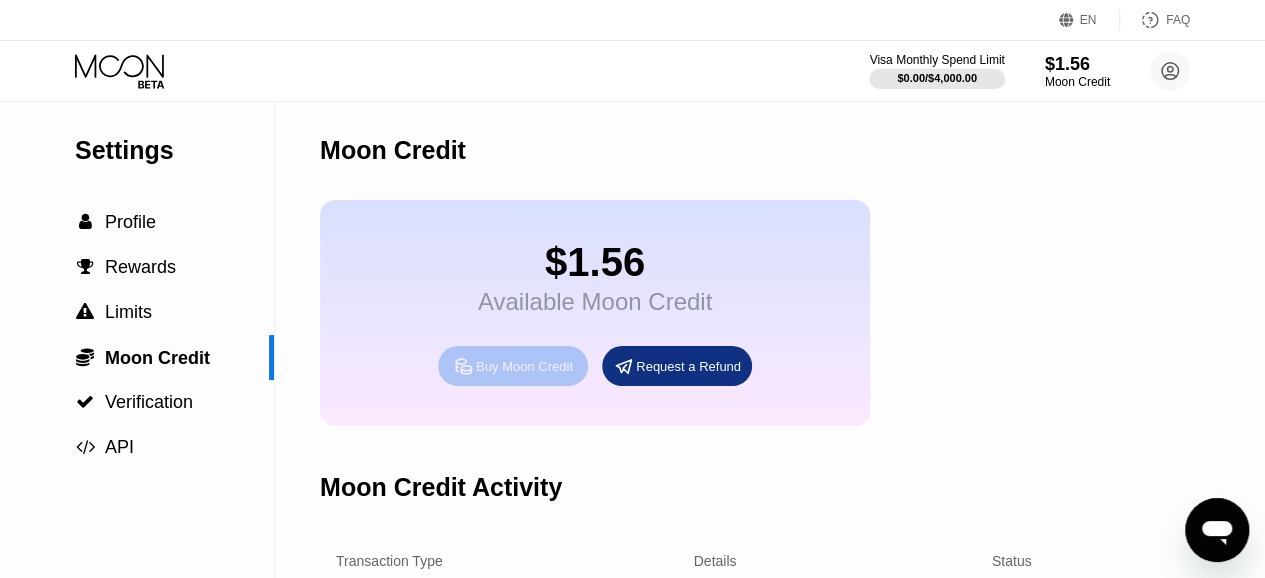 click on "Buy Moon Credit" at bounding box center [524, 366] 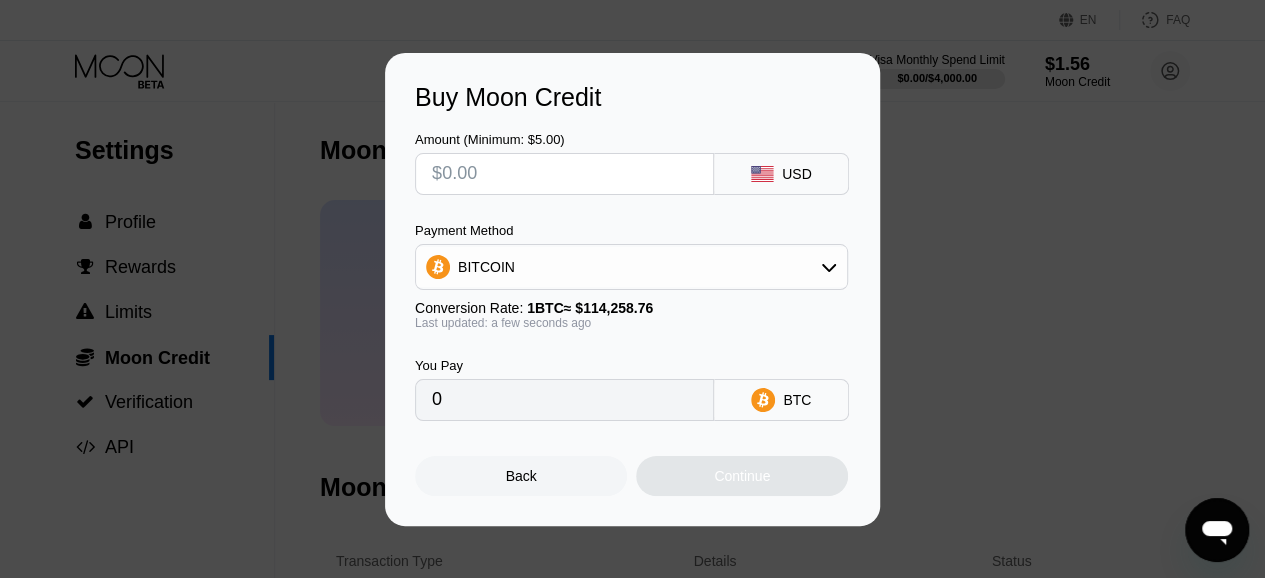 click on "0" at bounding box center [564, 400] 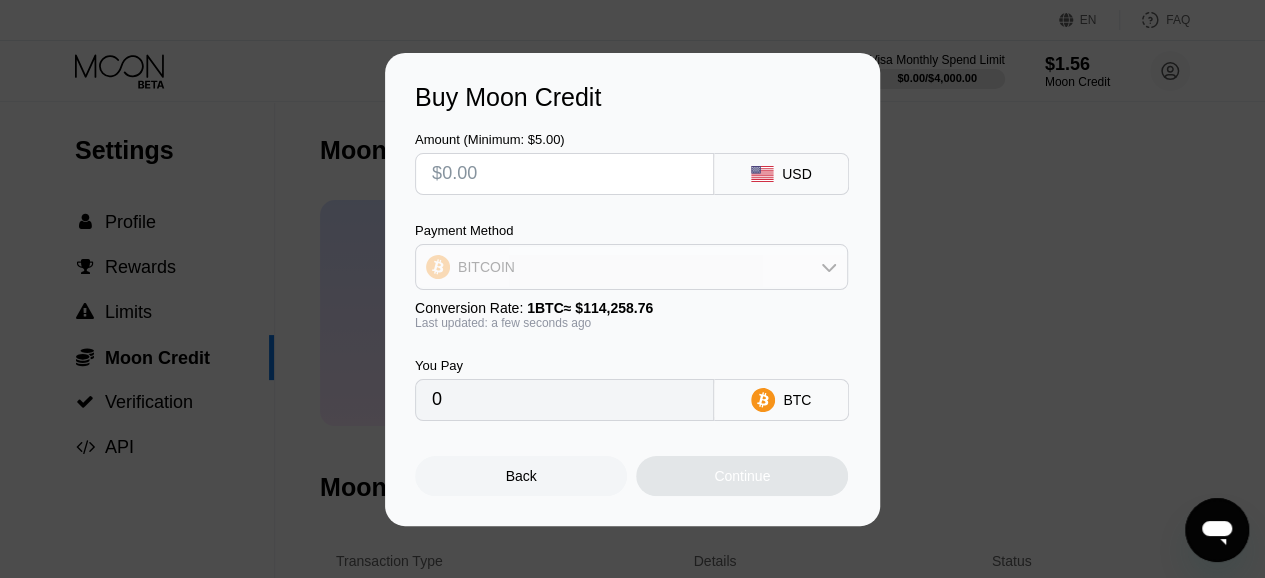 click on "BITCOIN" at bounding box center [631, 267] 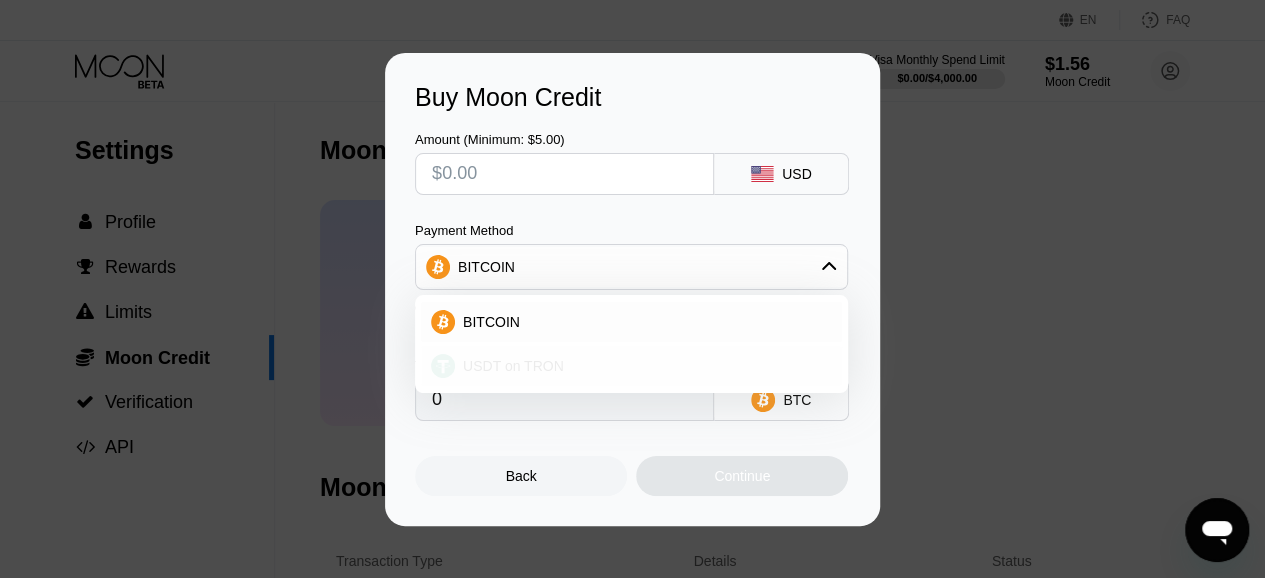 click on "USDT on TRON" at bounding box center (631, 366) 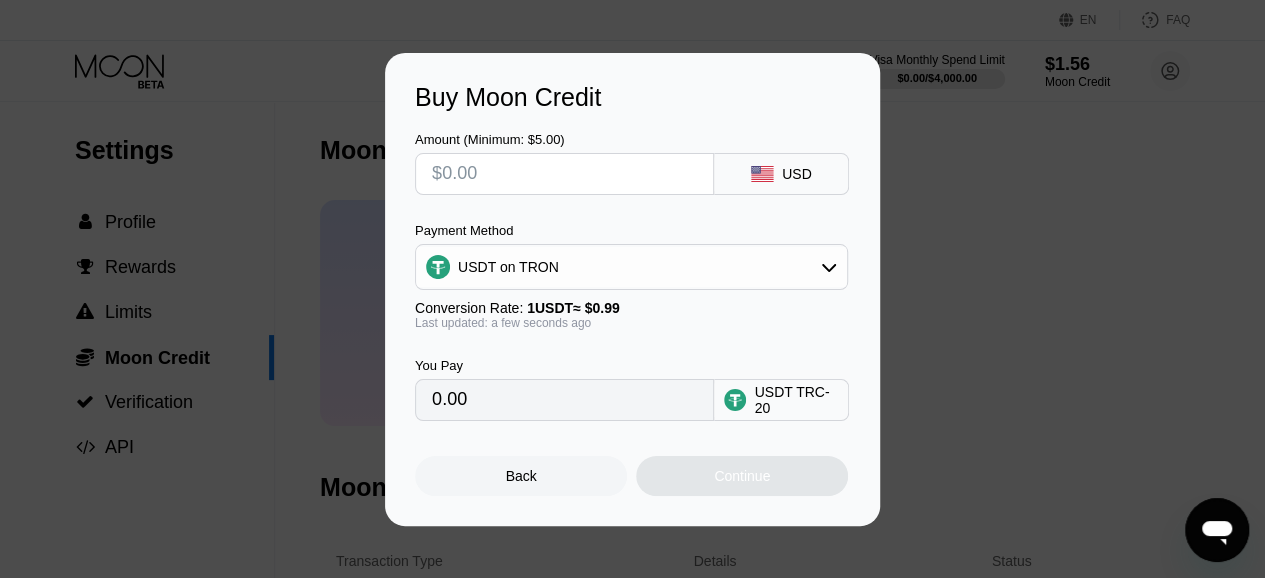 click at bounding box center [564, 174] 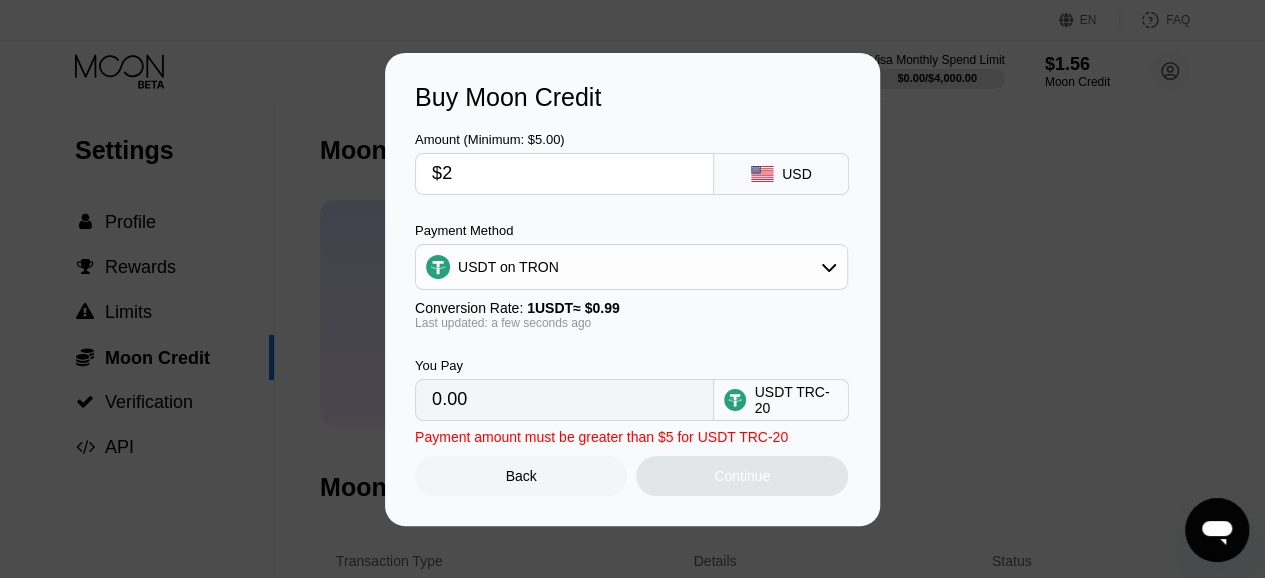 type on "2.02" 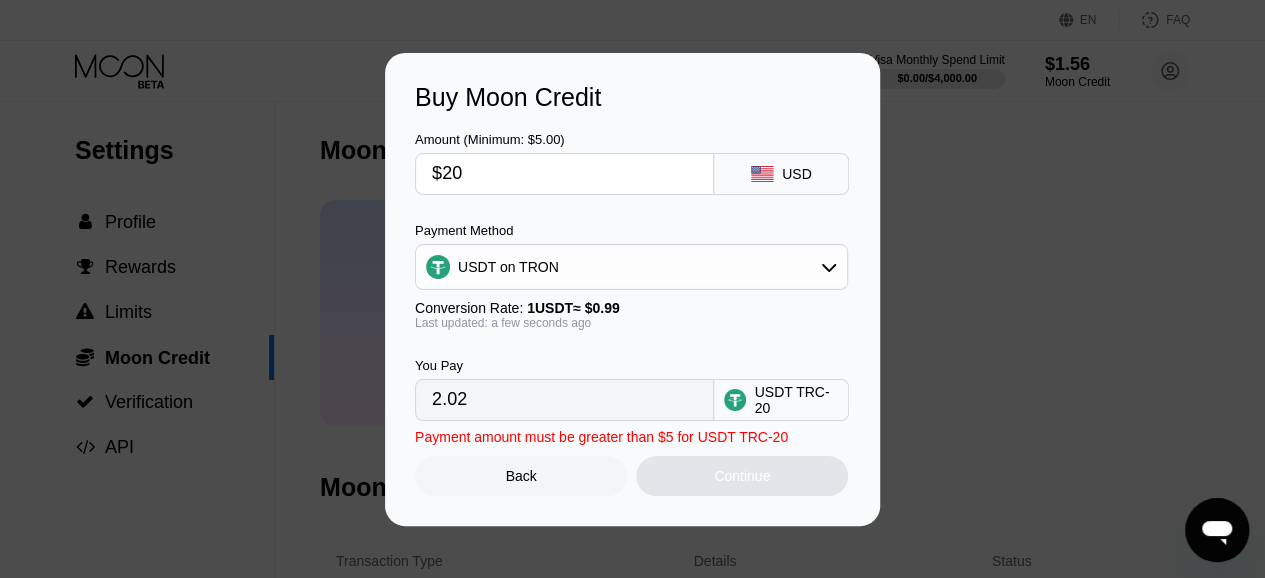 type on "$200" 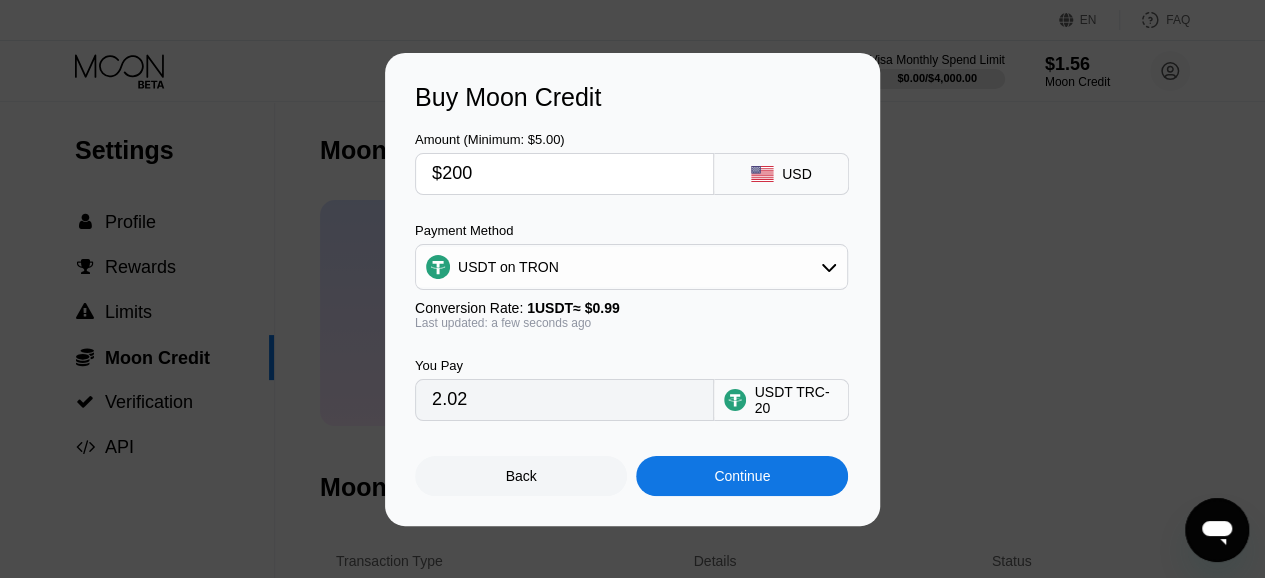 type on "202.02" 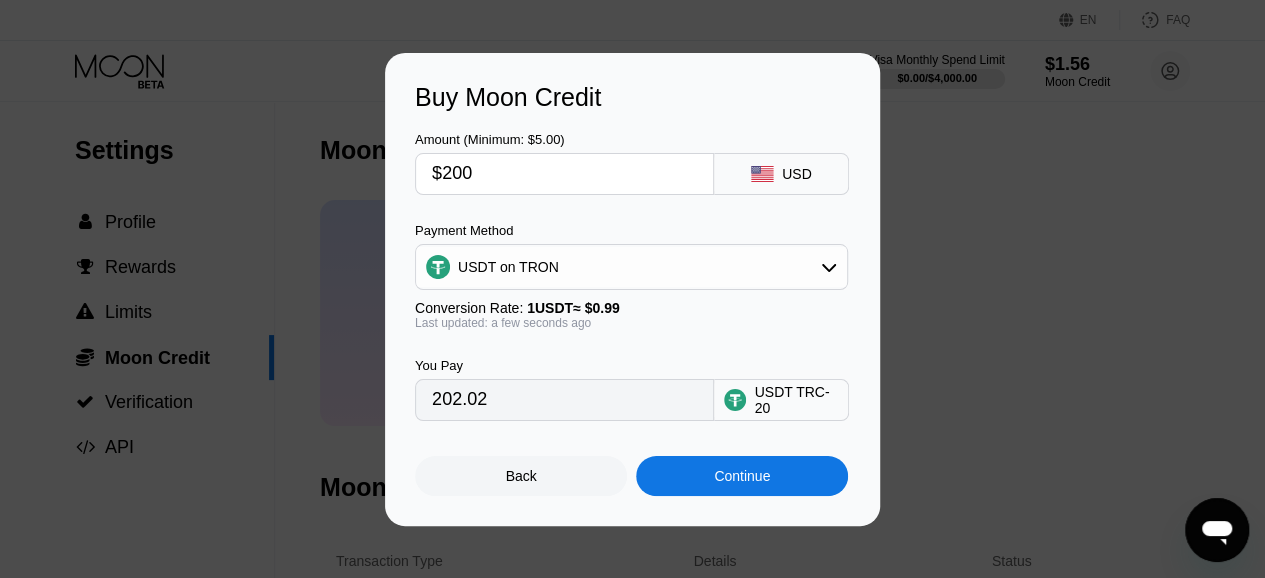 type on "$200" 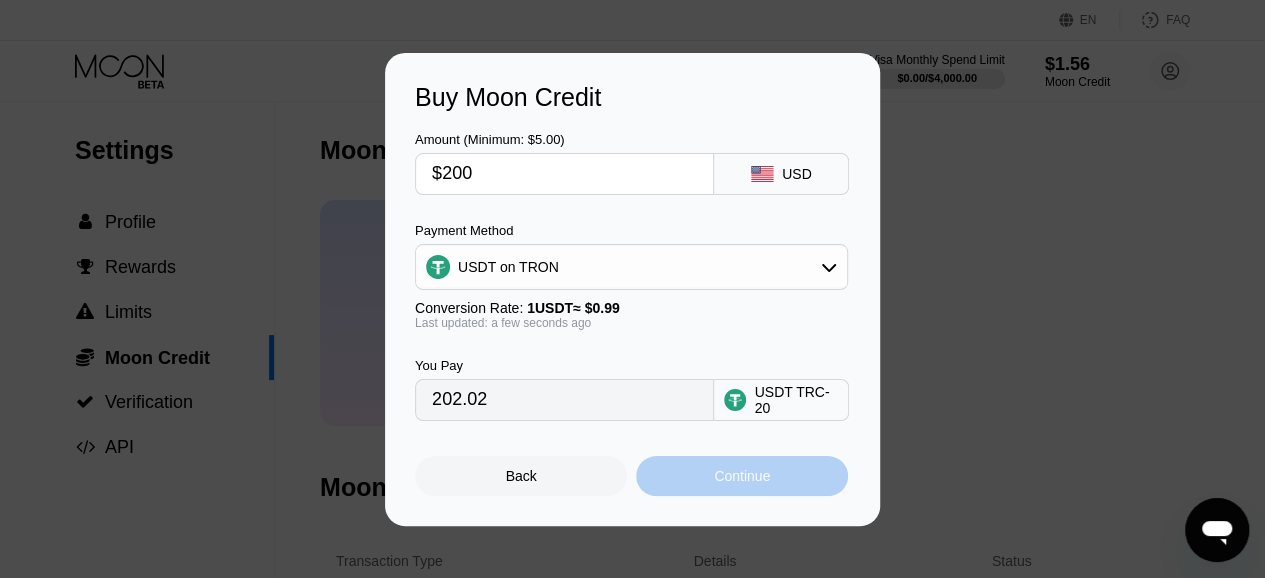 click on "Continue" at bounding box center [742, 476] 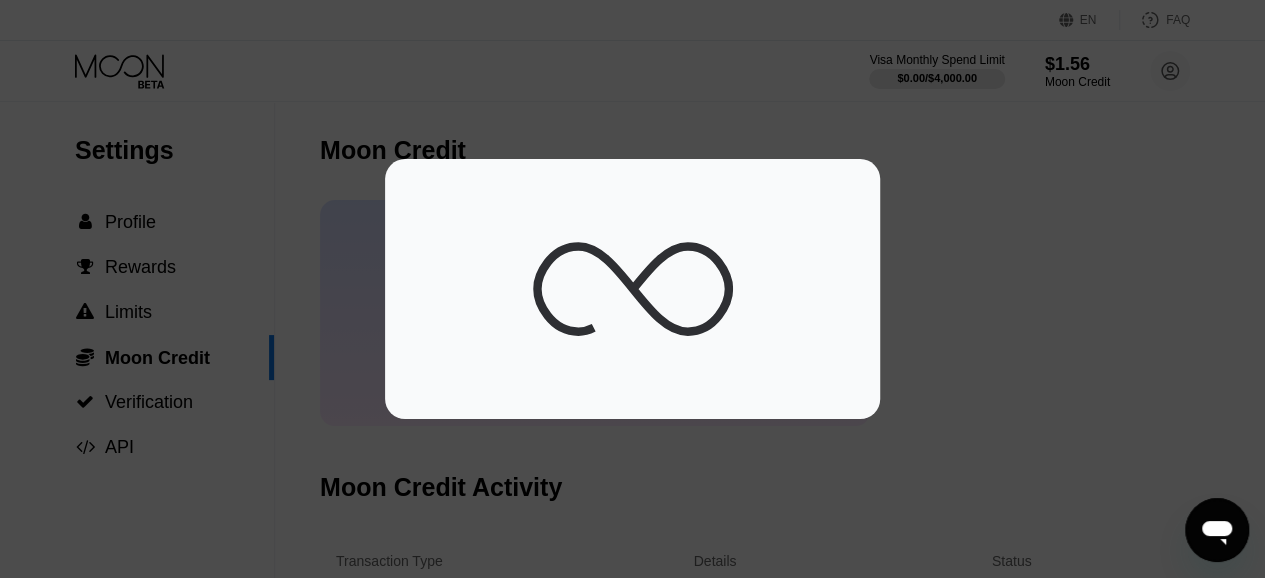 click at bounding box center [640, 296] 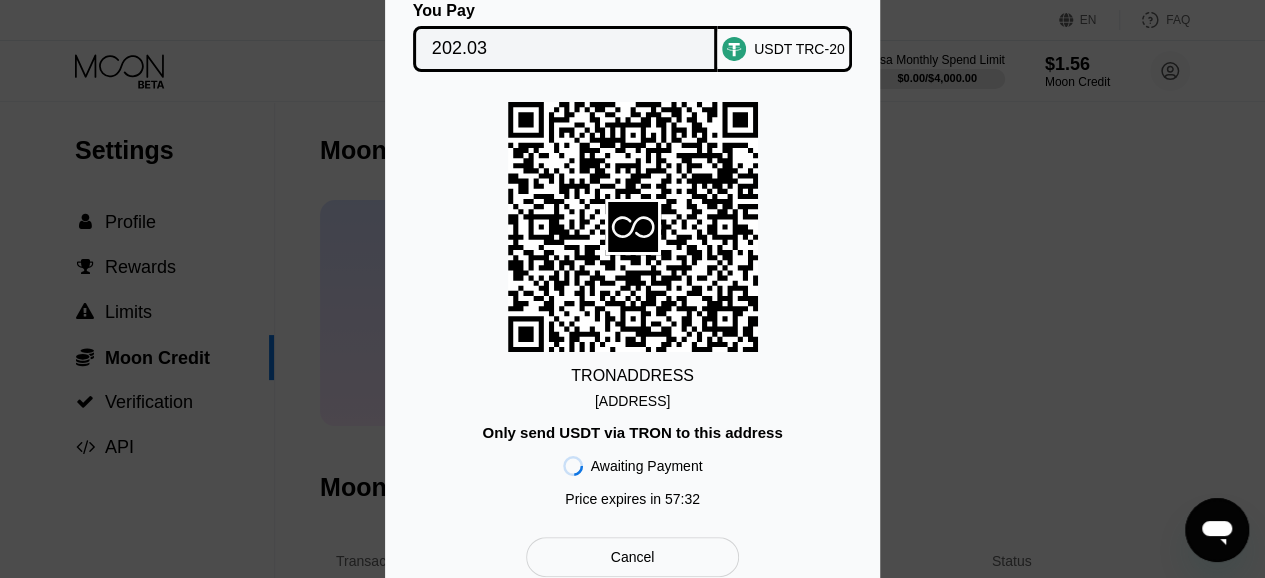 drag, startPoint x: 768, startPoint y: 400, endPoint x: 498, endPoint y: 406, distance: 270.06665 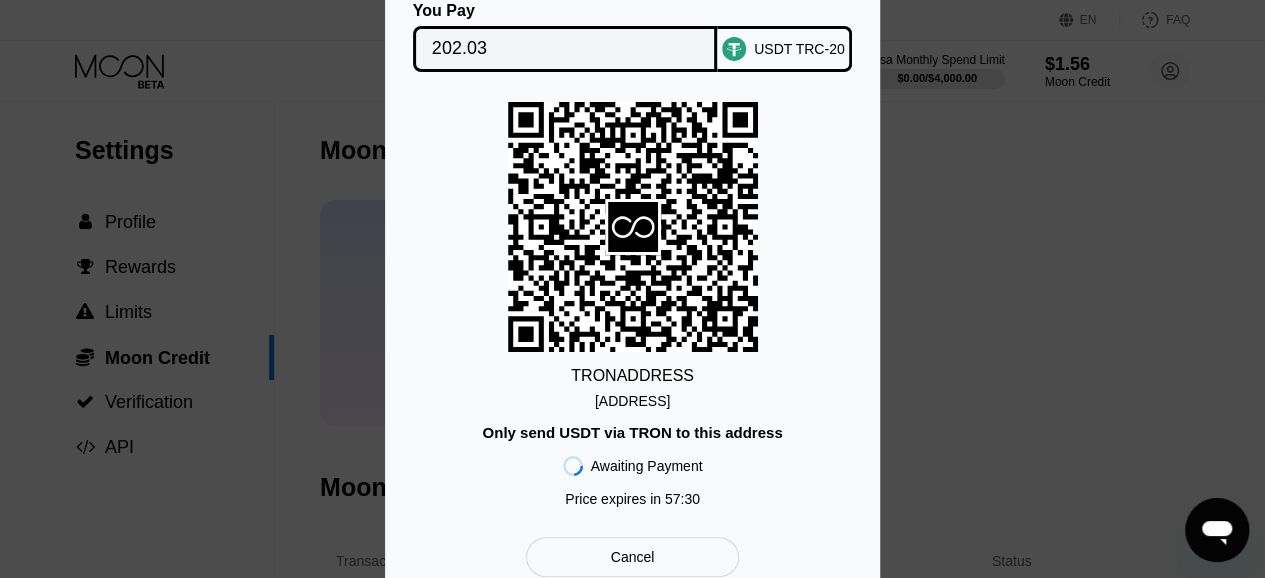 copy on "[ADDRESS]" 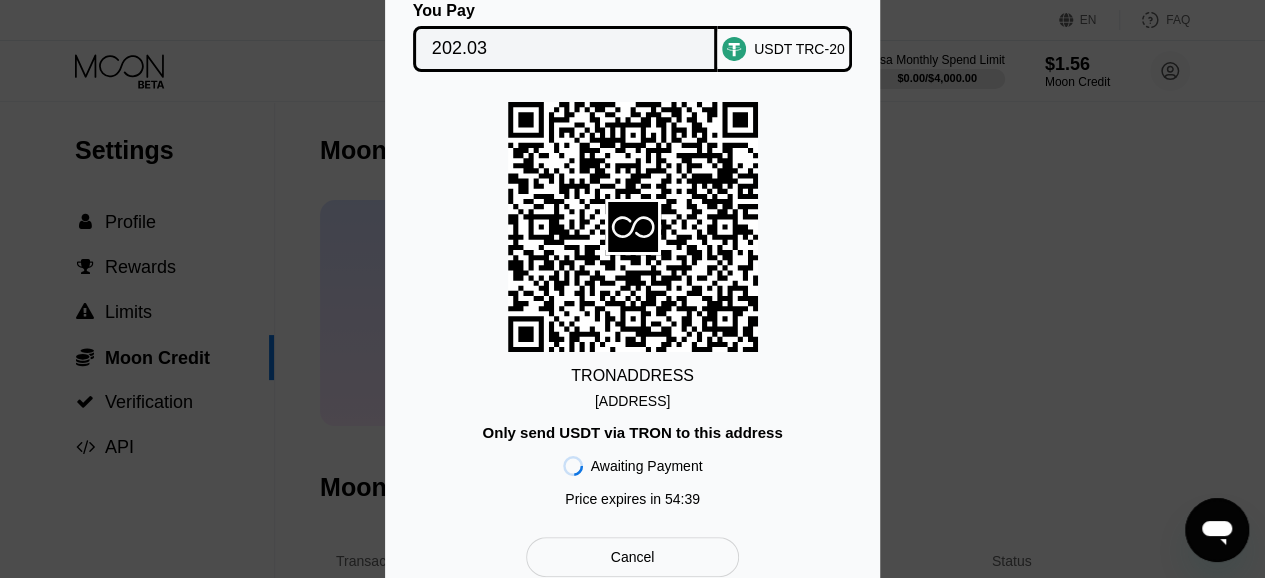 click on "Cancel" at bounding box center (632, 557) 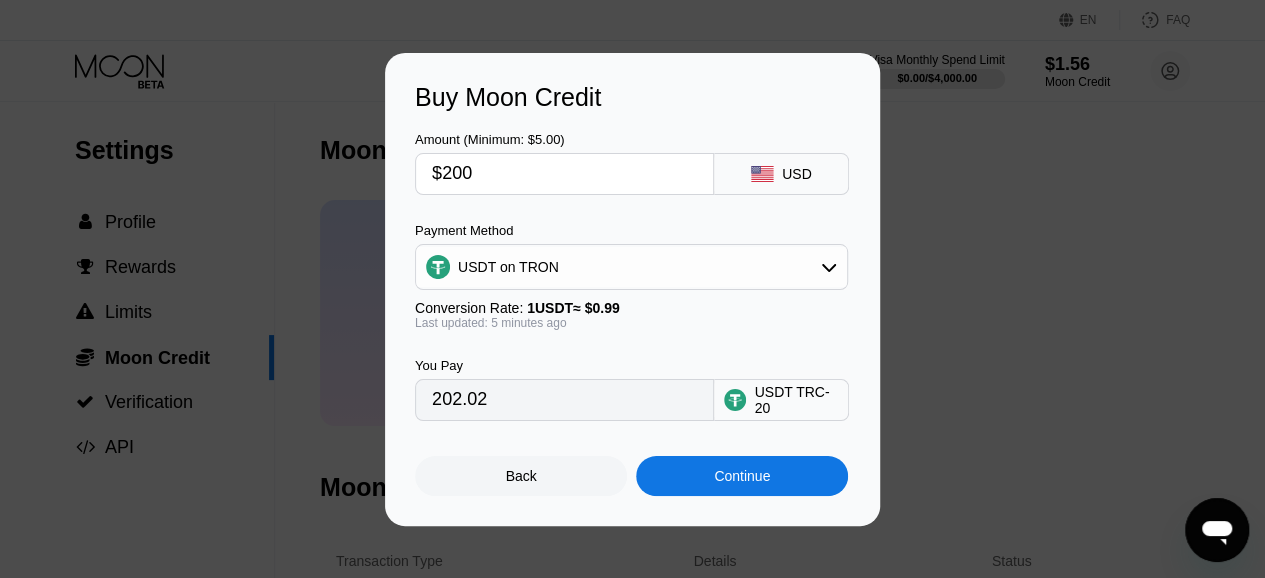 click on "Continue" at bounding box center (742, 476) 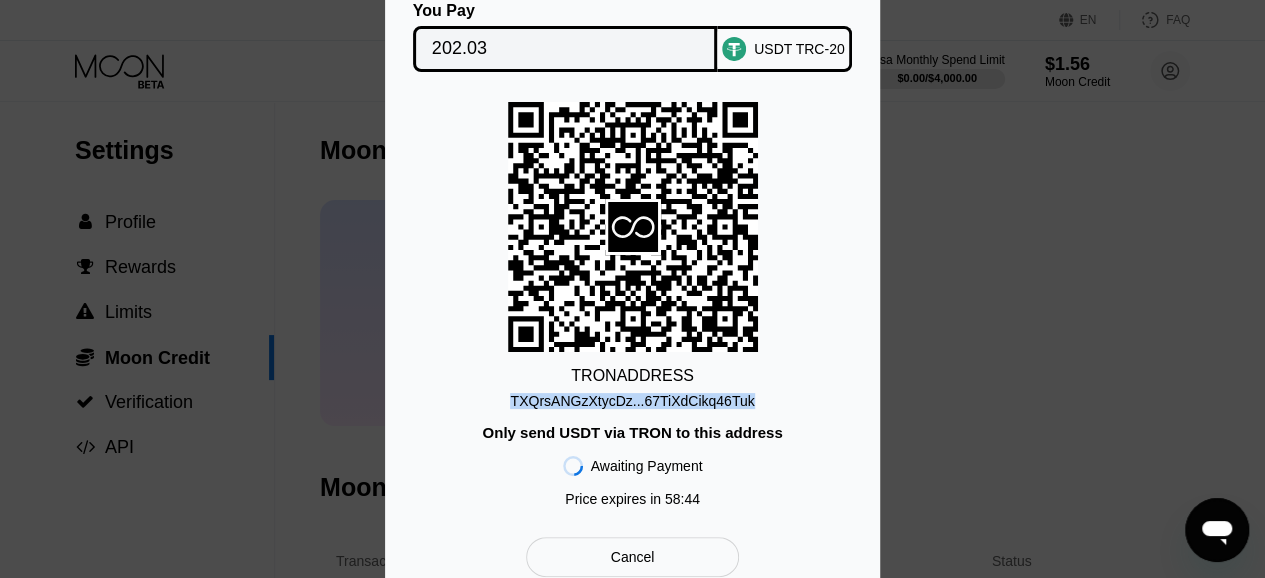 drag, startPoint x: 750, startPoint y: 407, endPoint x: 516, endPoint y: 395, distance: 234.3075 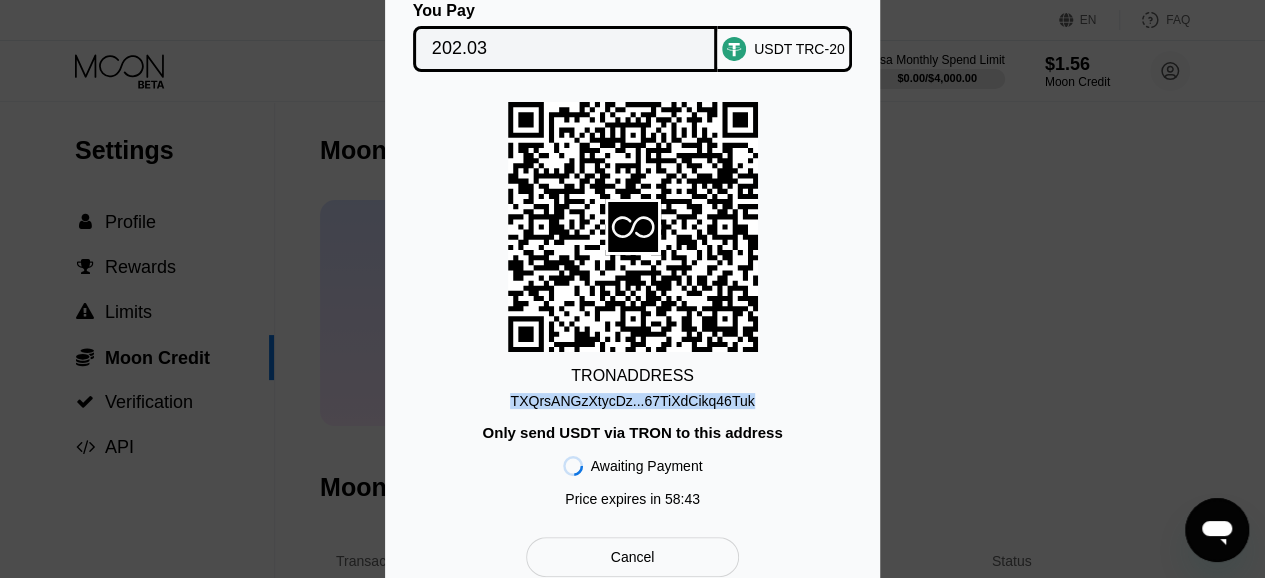 copy on "TXQrsANGzXtycDz...67TiXdCikq46Tuk" 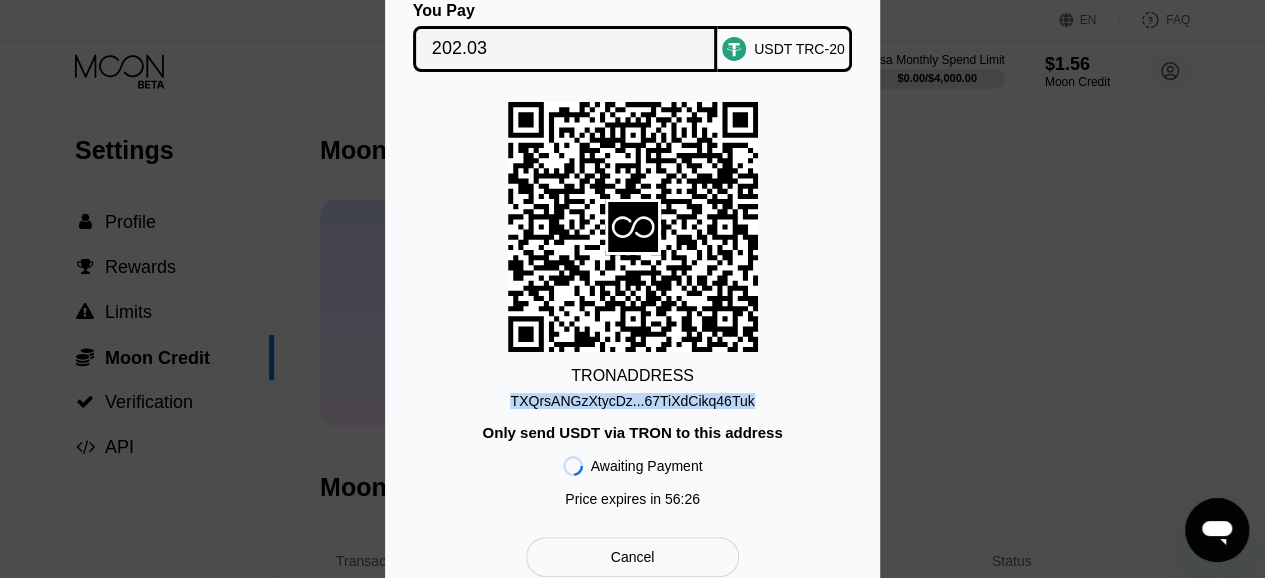 click on "Cancel" at bounding box center (633, 557) 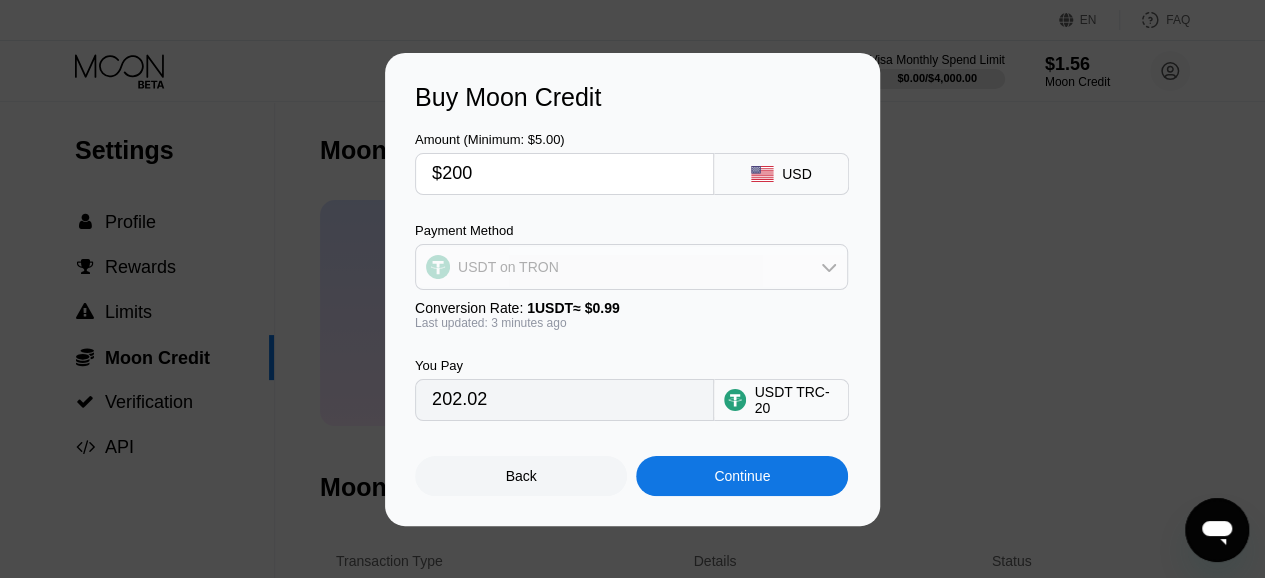 click on "USDT on TRON" at bounding box center [631, 267] 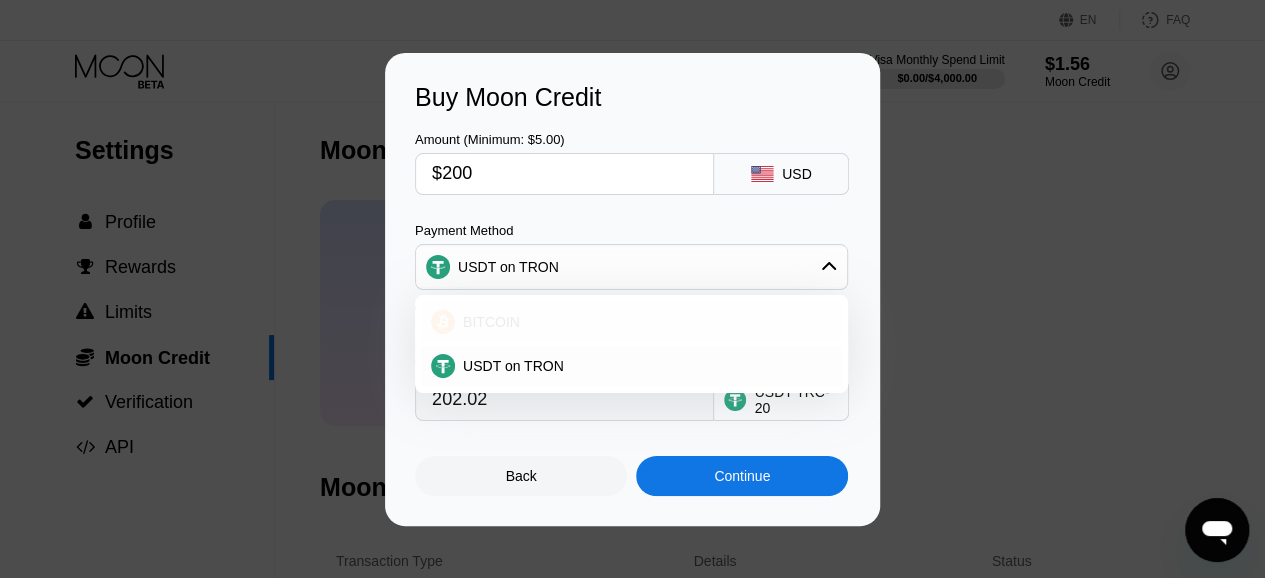 click on "BITCOIN" at bounding box center (643, 322) 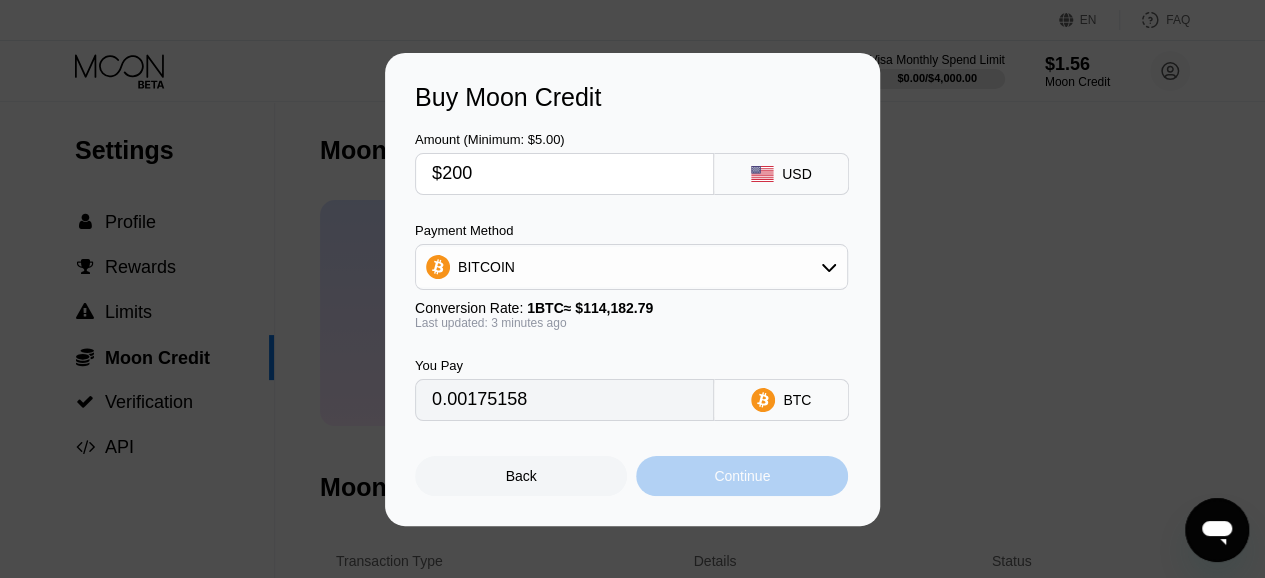click on "Continue" at bounding box center (742, 476) 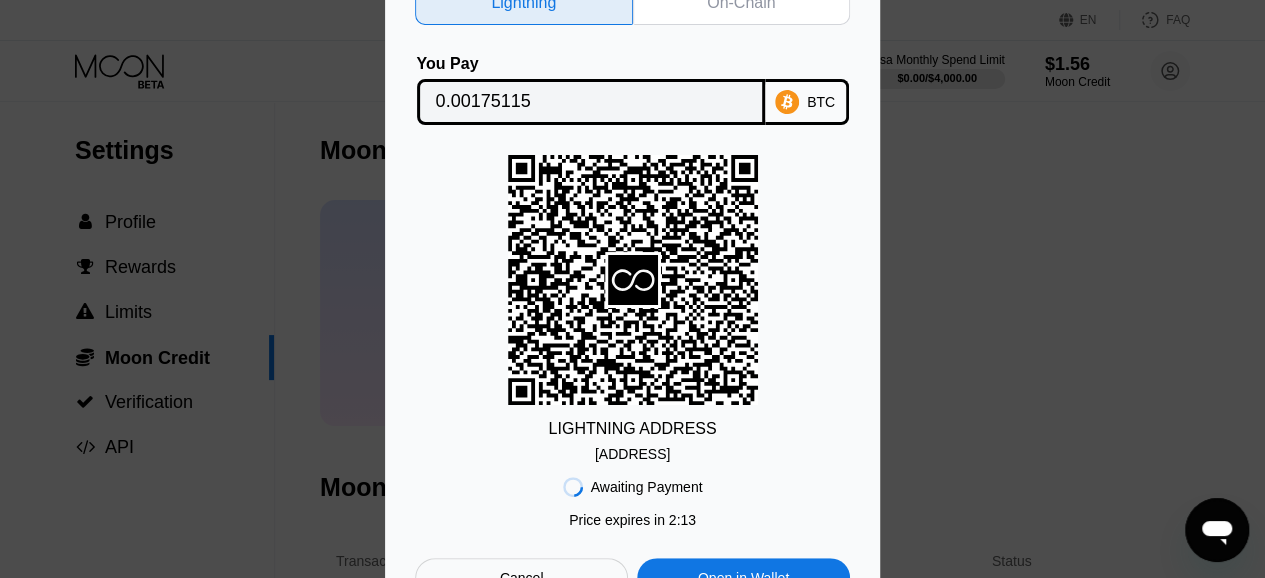 drag, startPoint x: 756, startPoint y: 461, endPoint x: 492, endPoint y: 457, distance: 264.0303 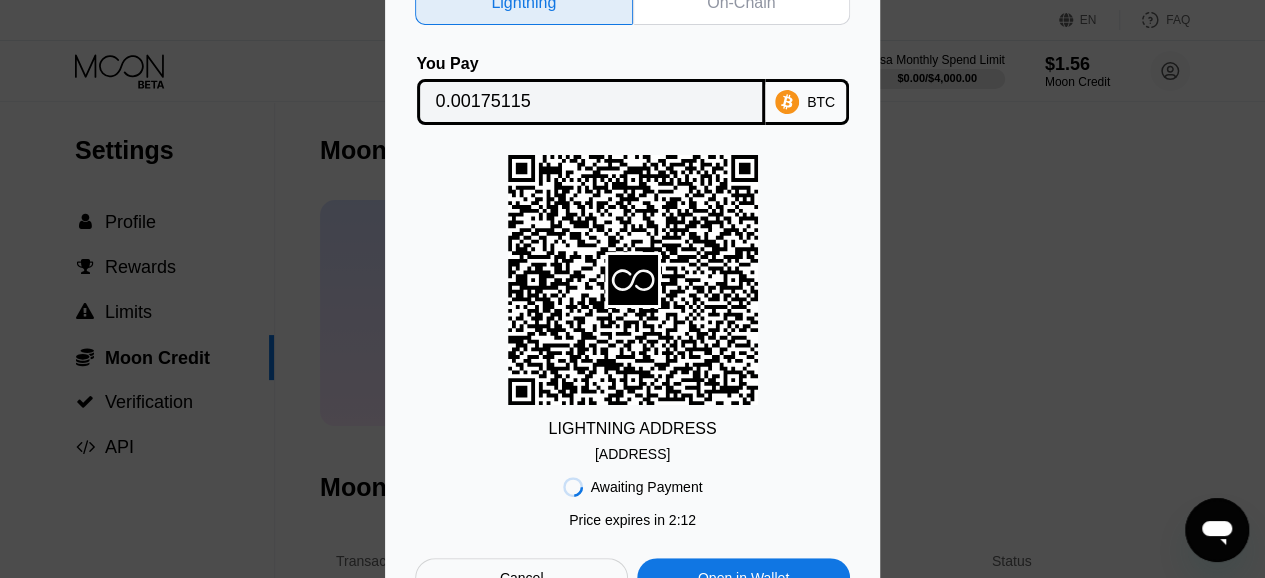 copy on "[ADDRESS]" 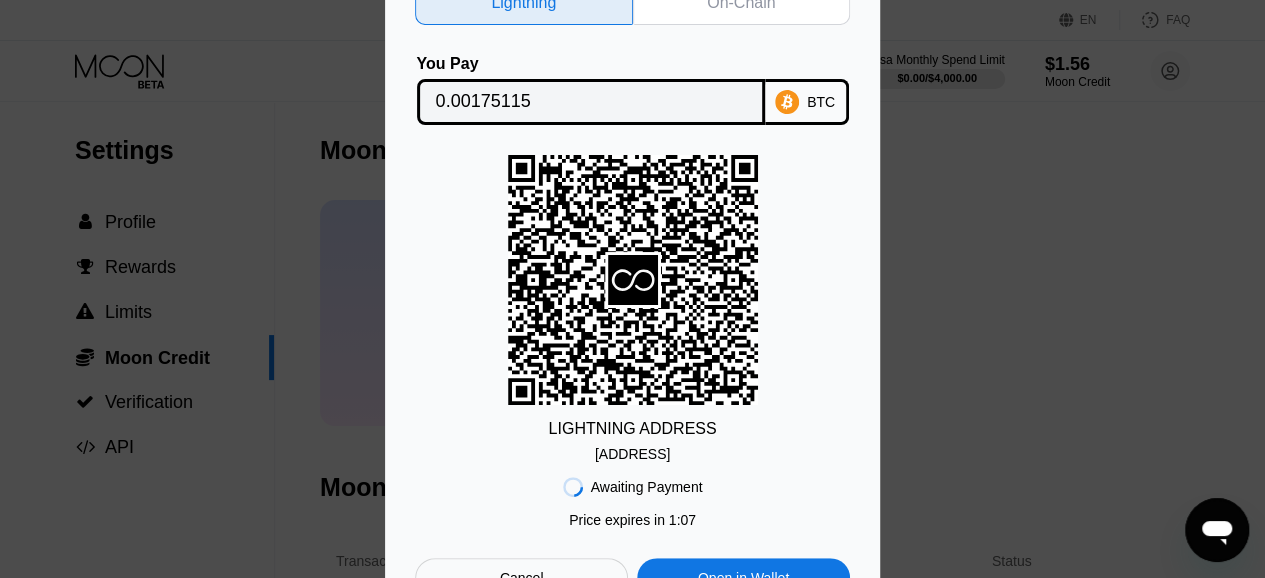click 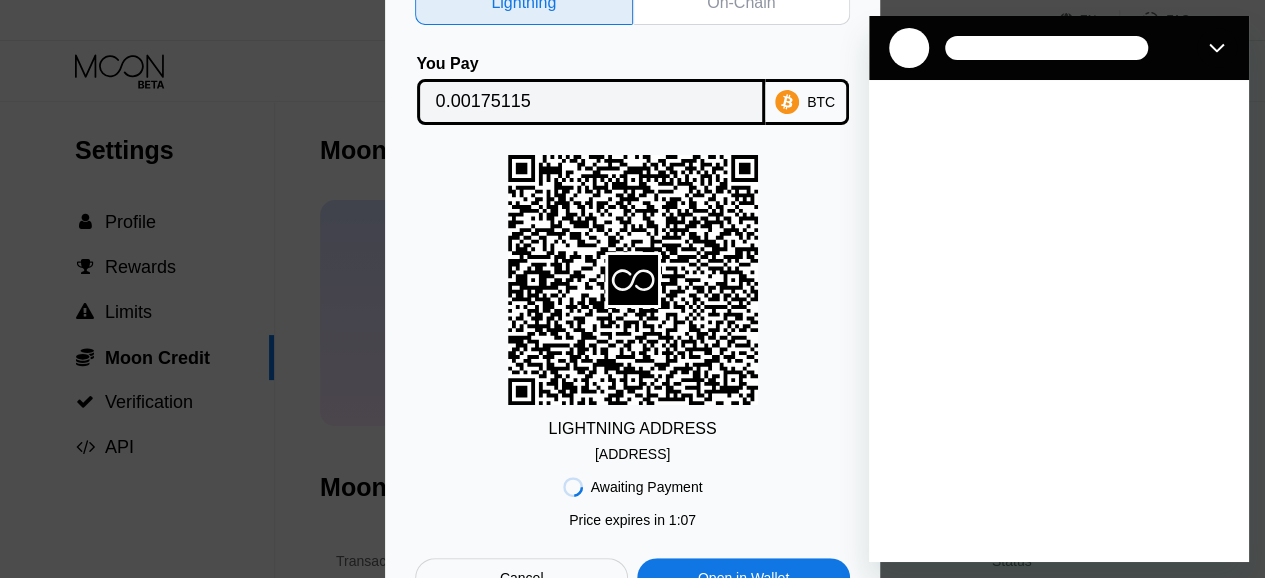 scroll, scrollTop: 0, scrollLeft: 0, axis: both 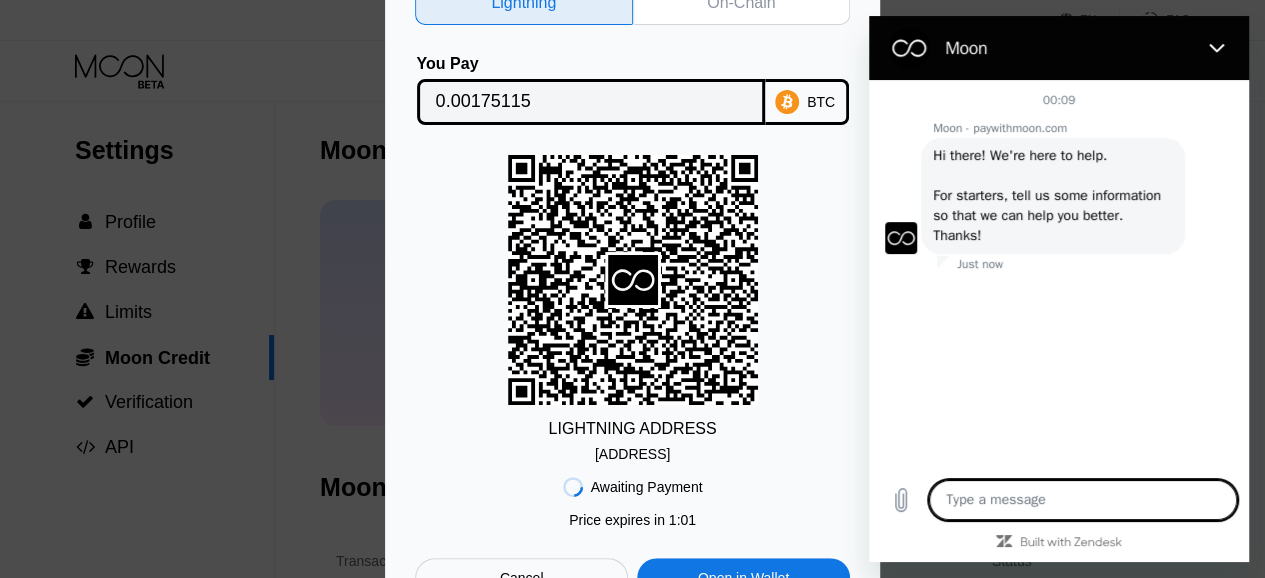 type on "x" 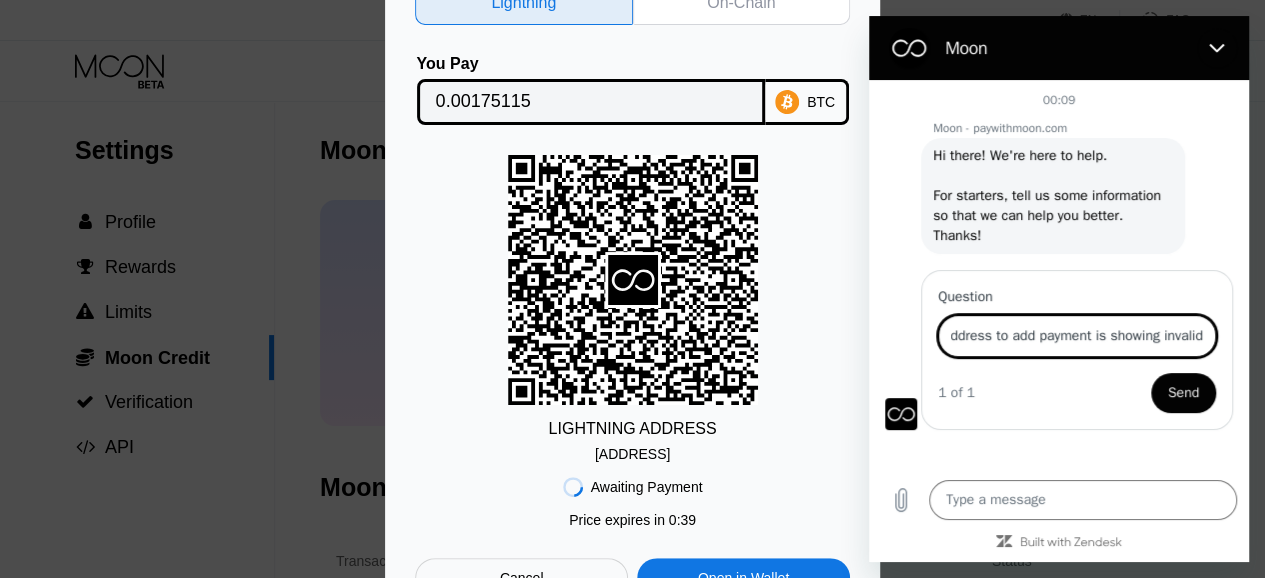 scroll, scrollTop: 0, scrollLeft: 75, axis: horizontal 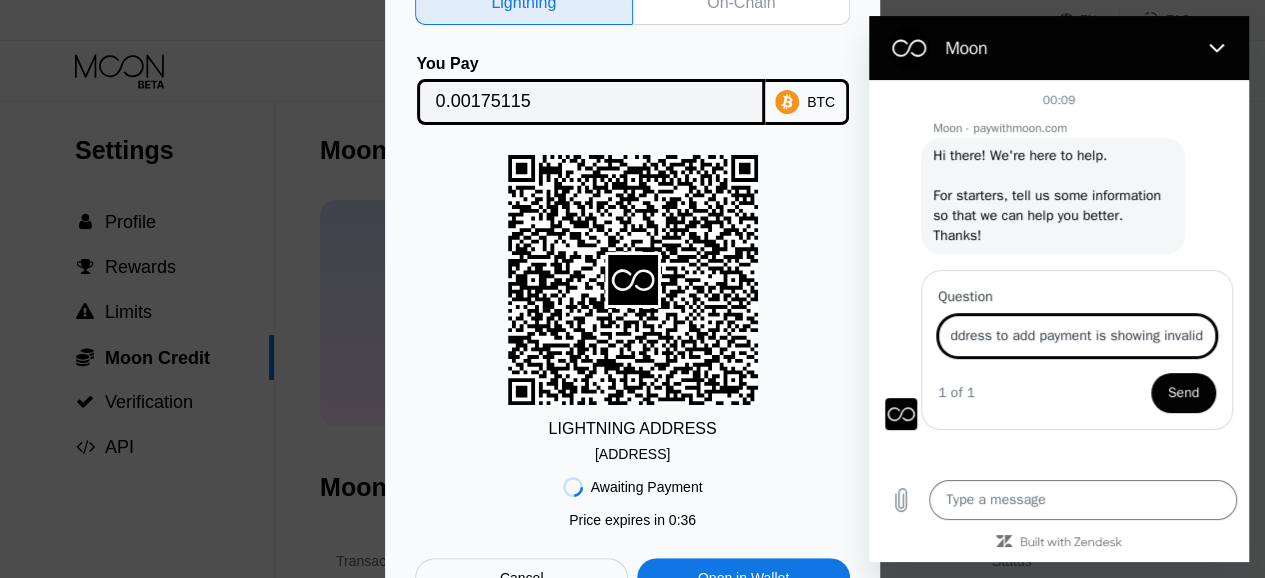 type on "your usdt address to add payment is showing invalid" 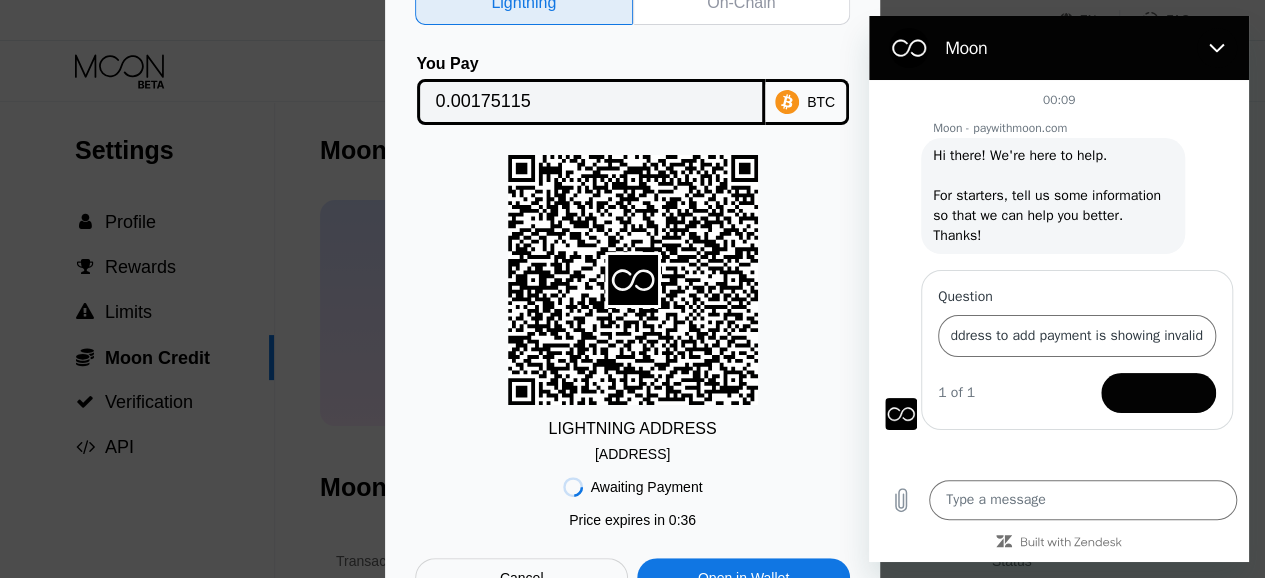 scroll, scrollTop: 0, scrollLeft: 0, axis: both 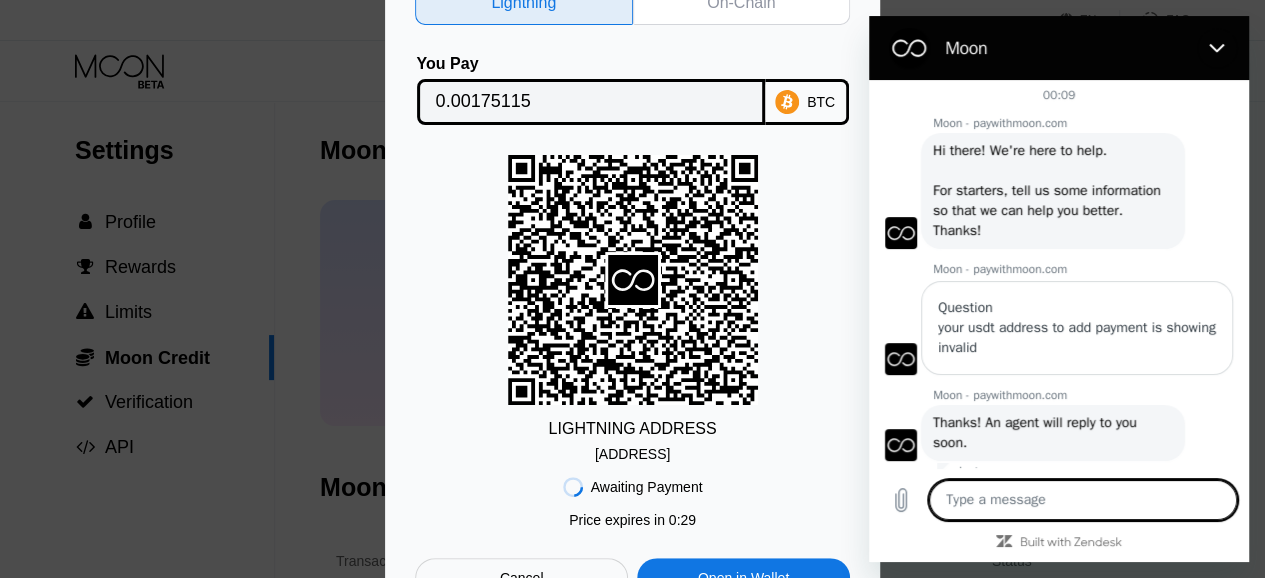 click on "Open in Wallet" at bounding box center (743, 578) 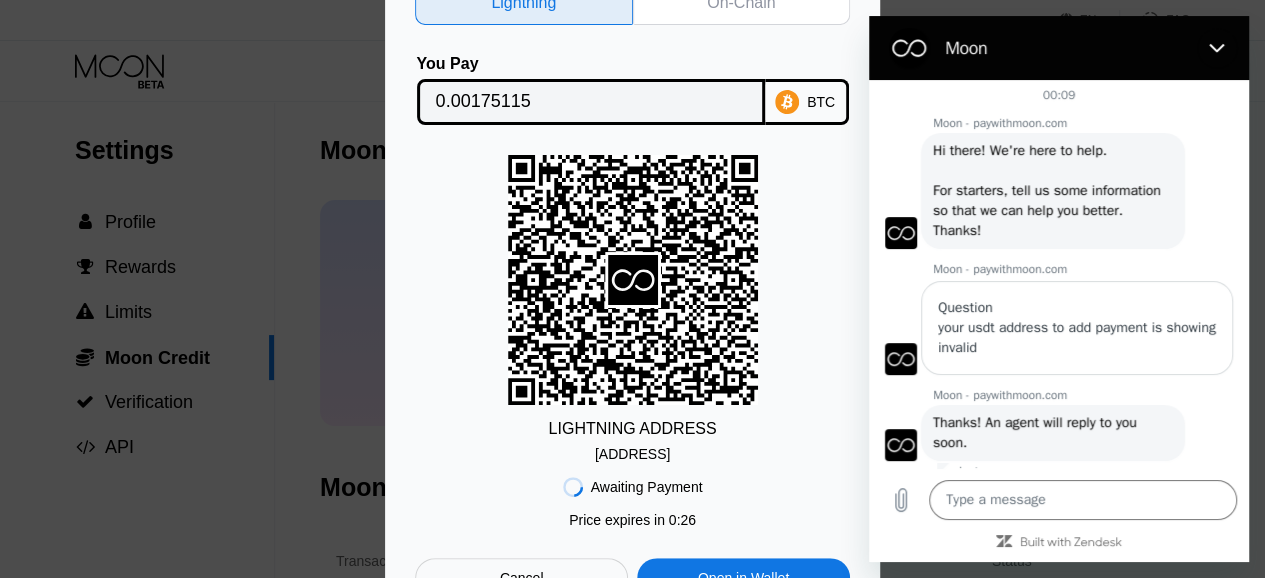 type on "x" 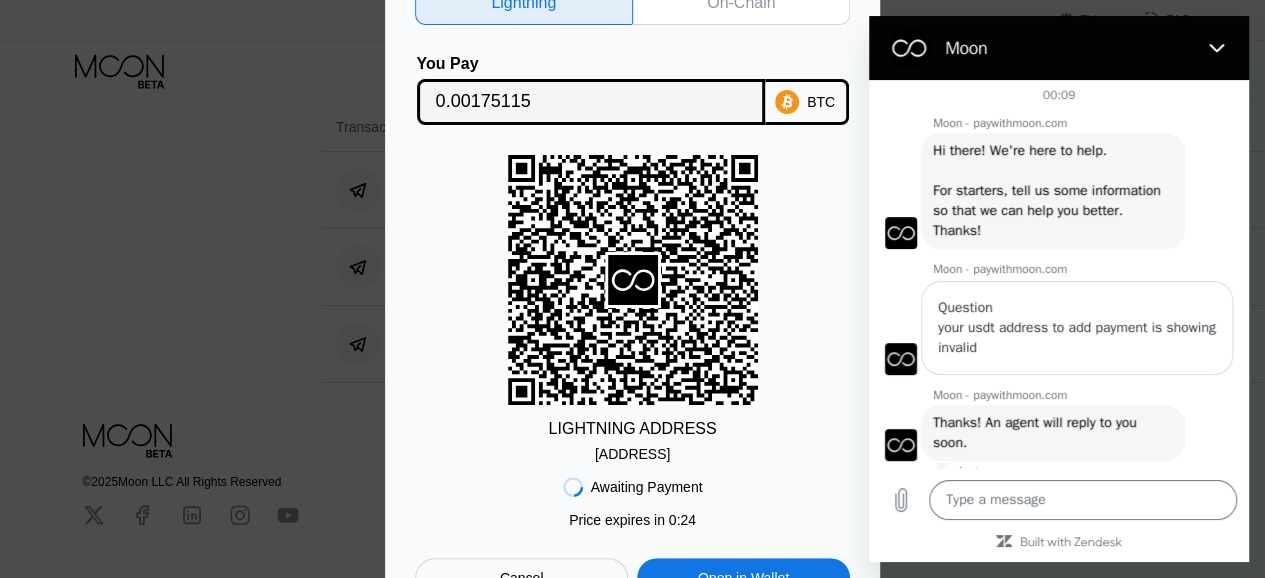 scroll, scrollTop: 0, scrollLeft: 0, axis: both 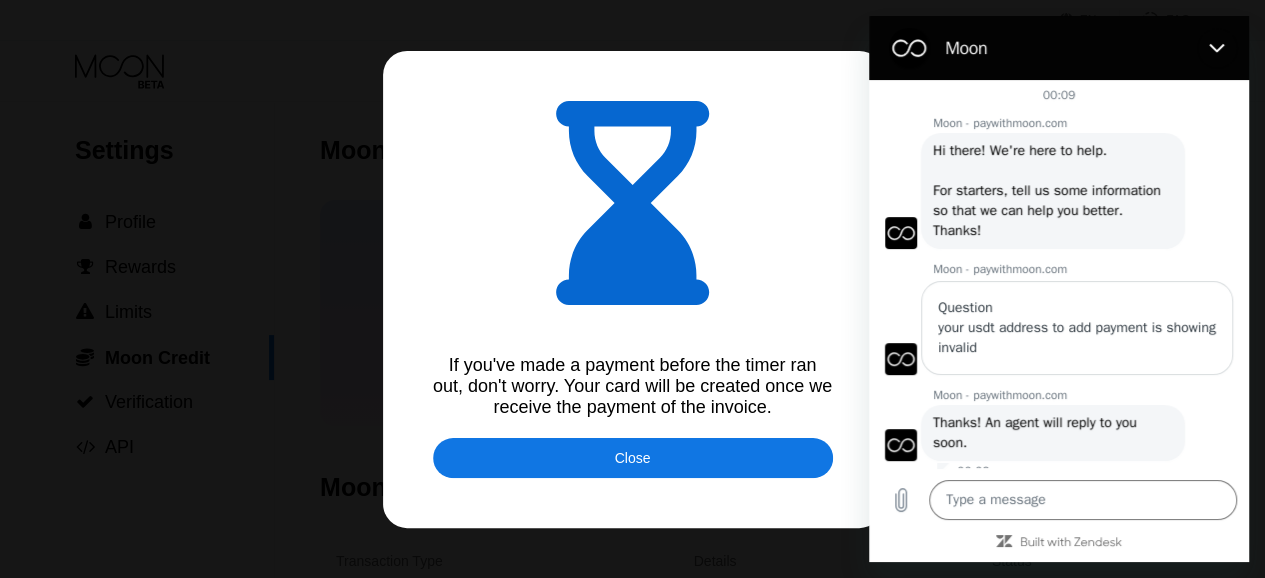 type on "0.00175297" 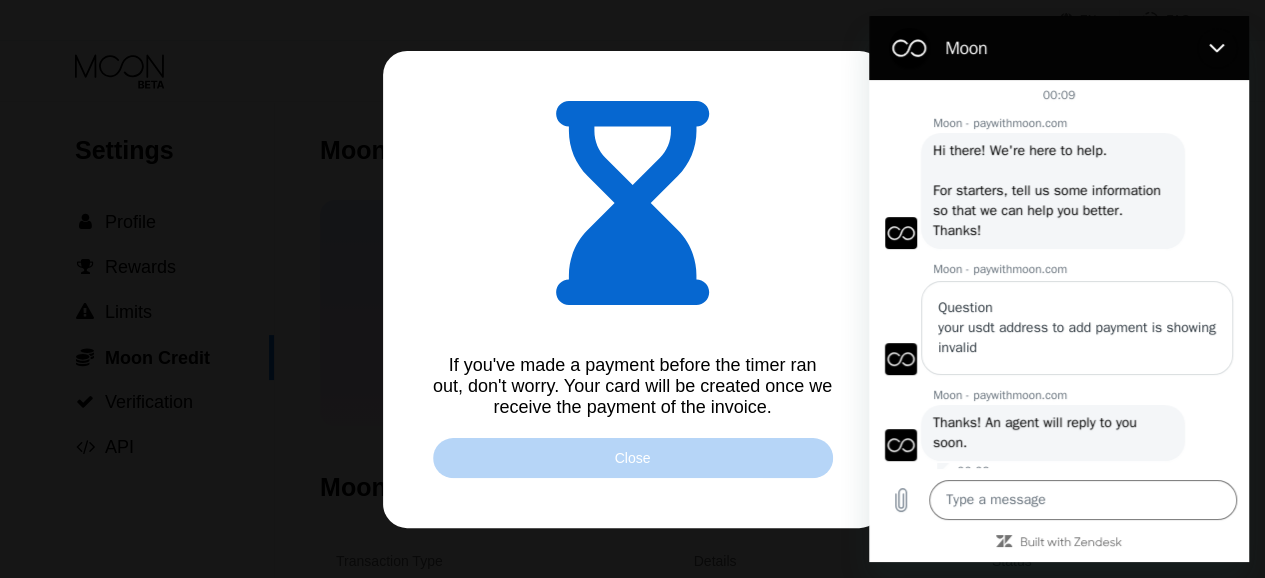 click on "Close" at bounding box center (633, 458) 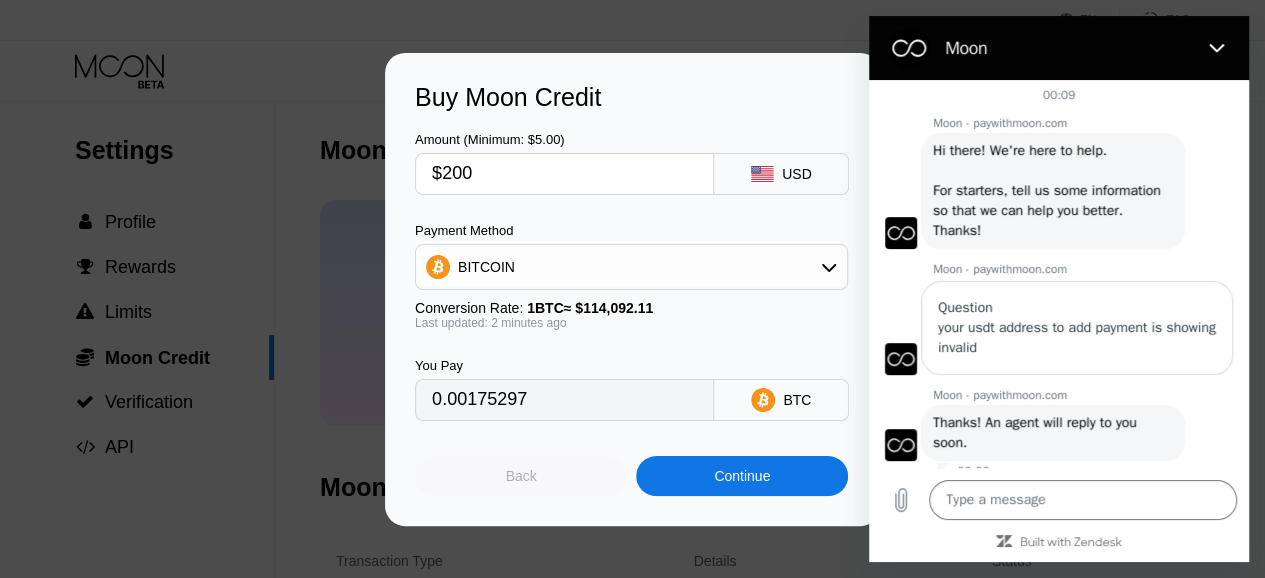 click on "Back" at bounding box center (521, 476) 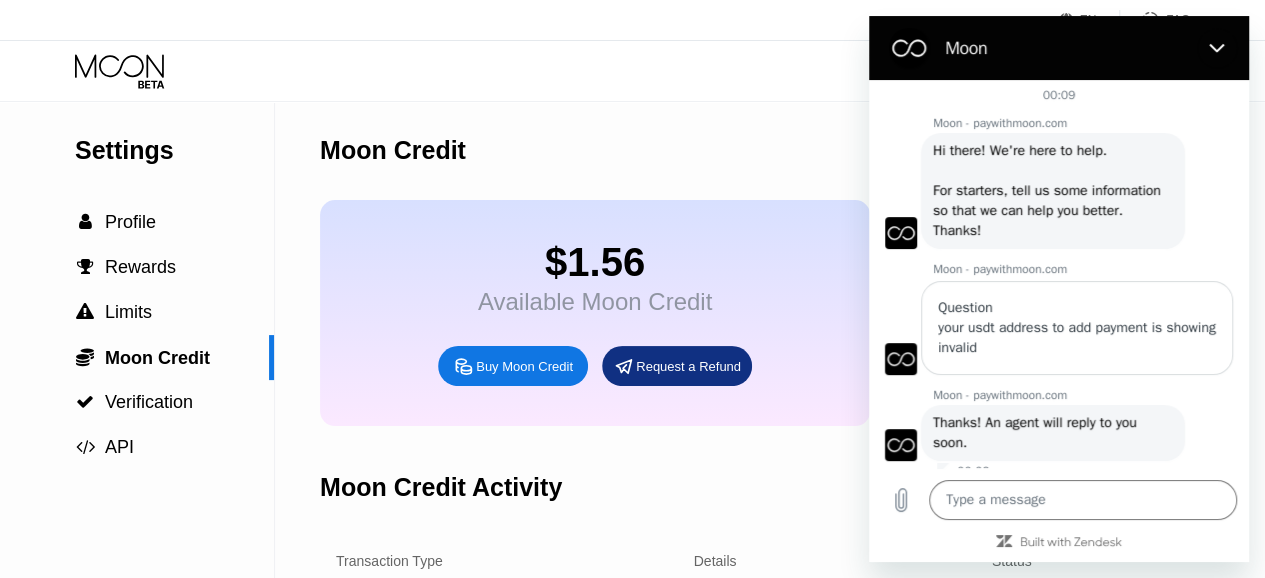 type on "x" 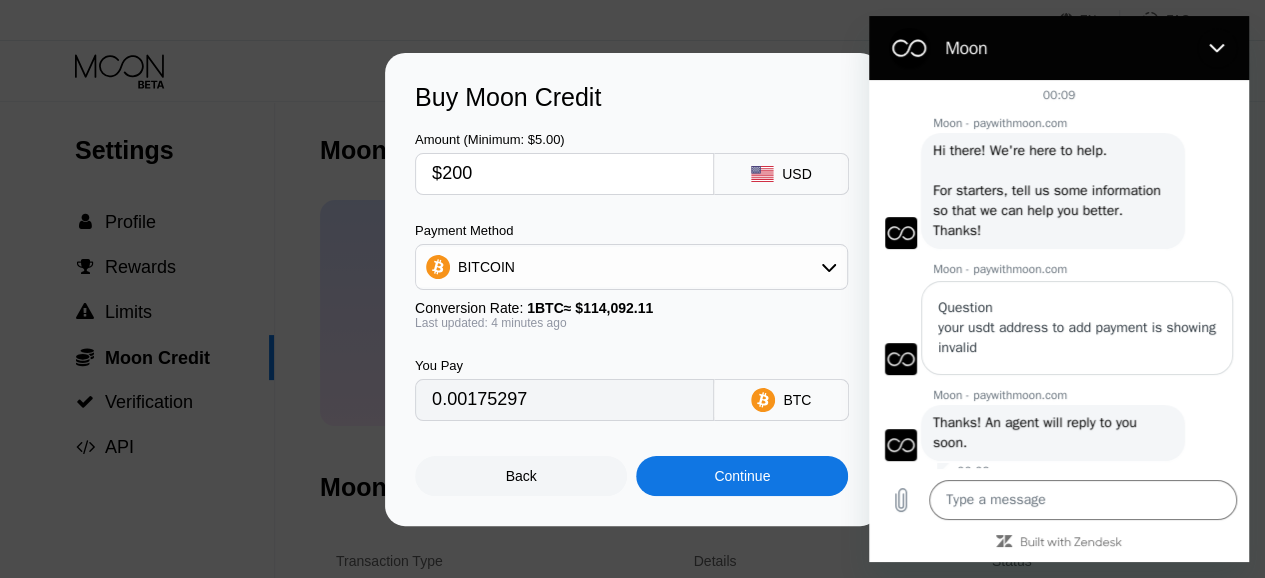 click on "BITCOIN" at bounding box center (631, 267) 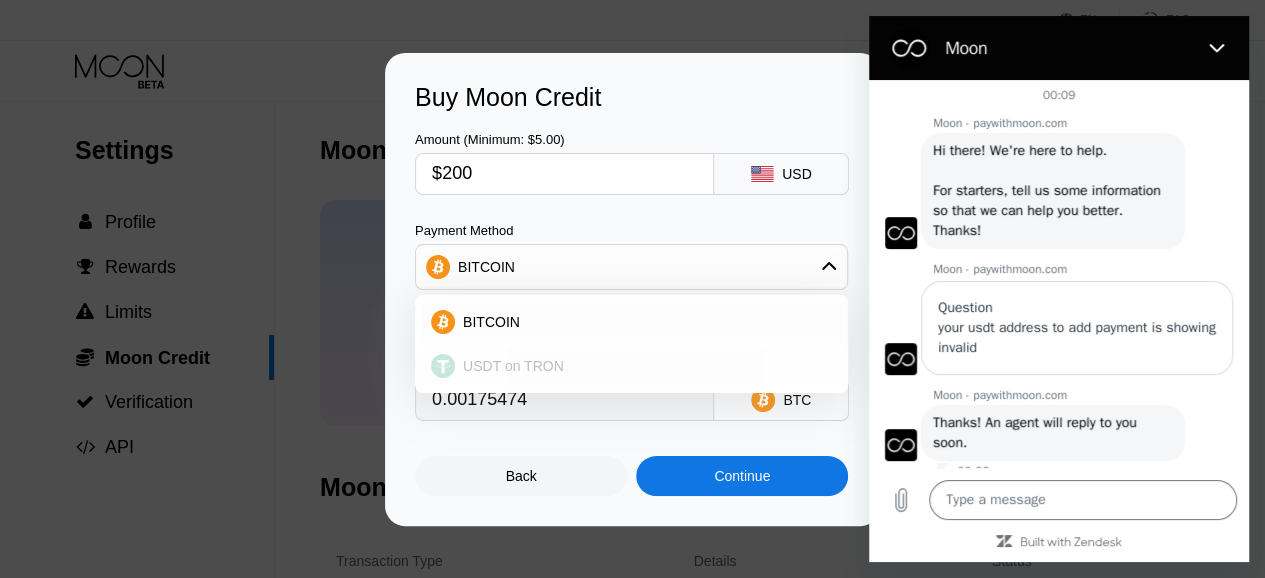 click on "USDT on TRON" at bounding box center [643, 366] 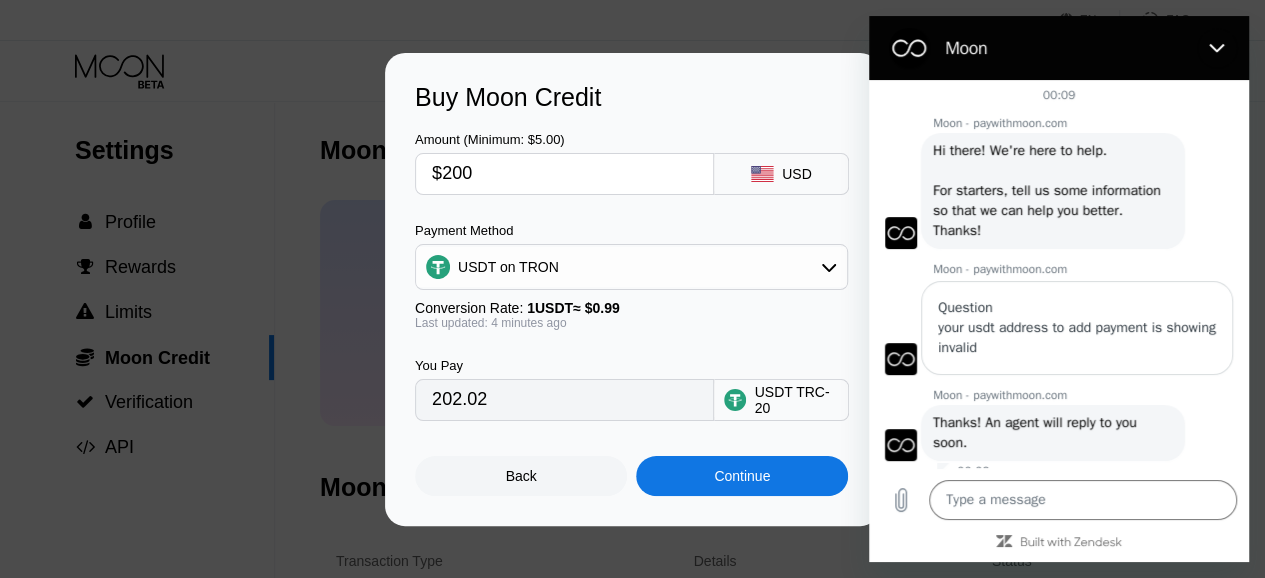 click on "Continue" at bounding box center [742, 476] 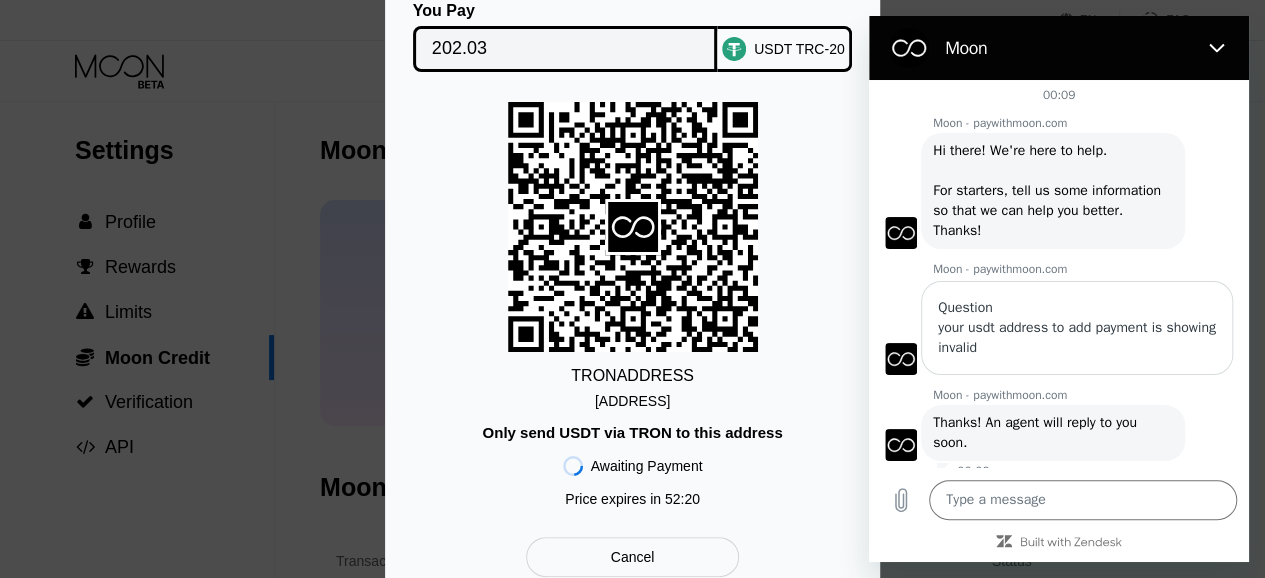 type on "x" 